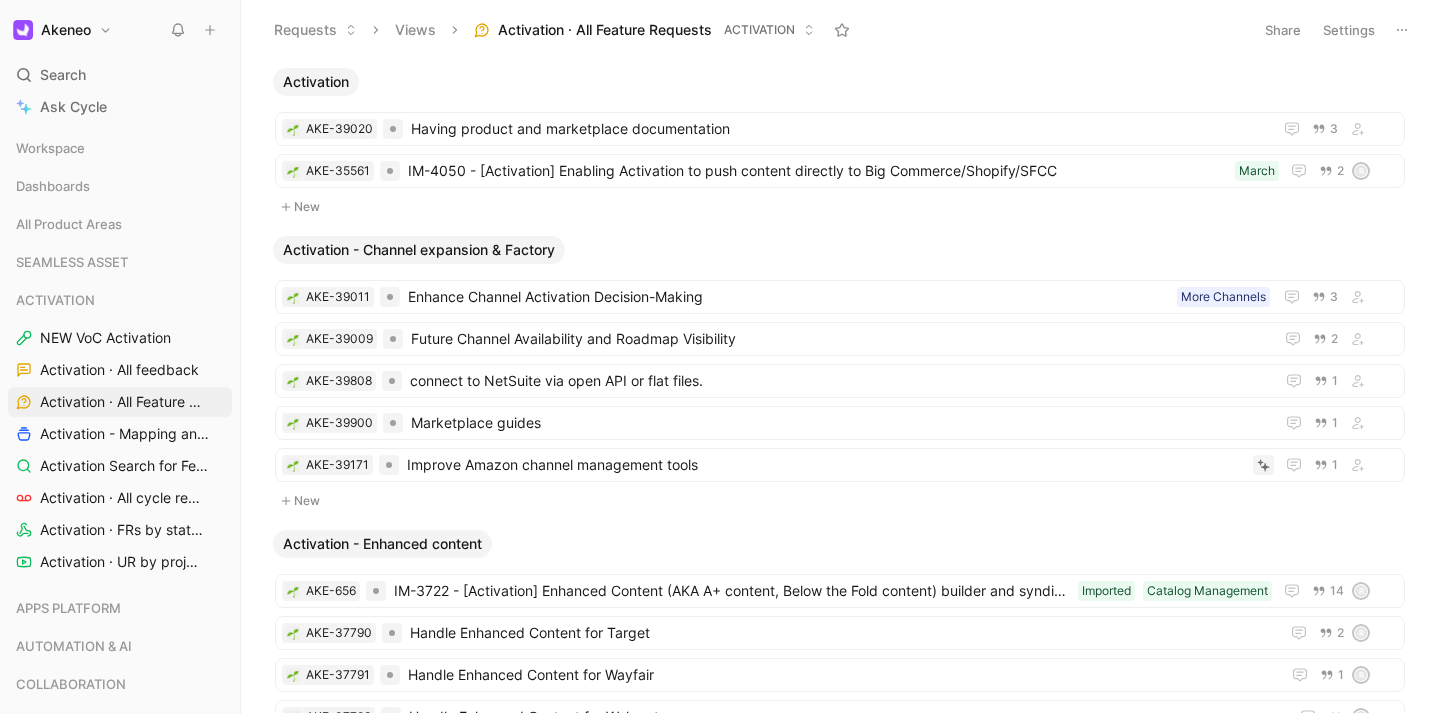 scroll, scrollTop: 0, scrollLeft: 0, axis: both 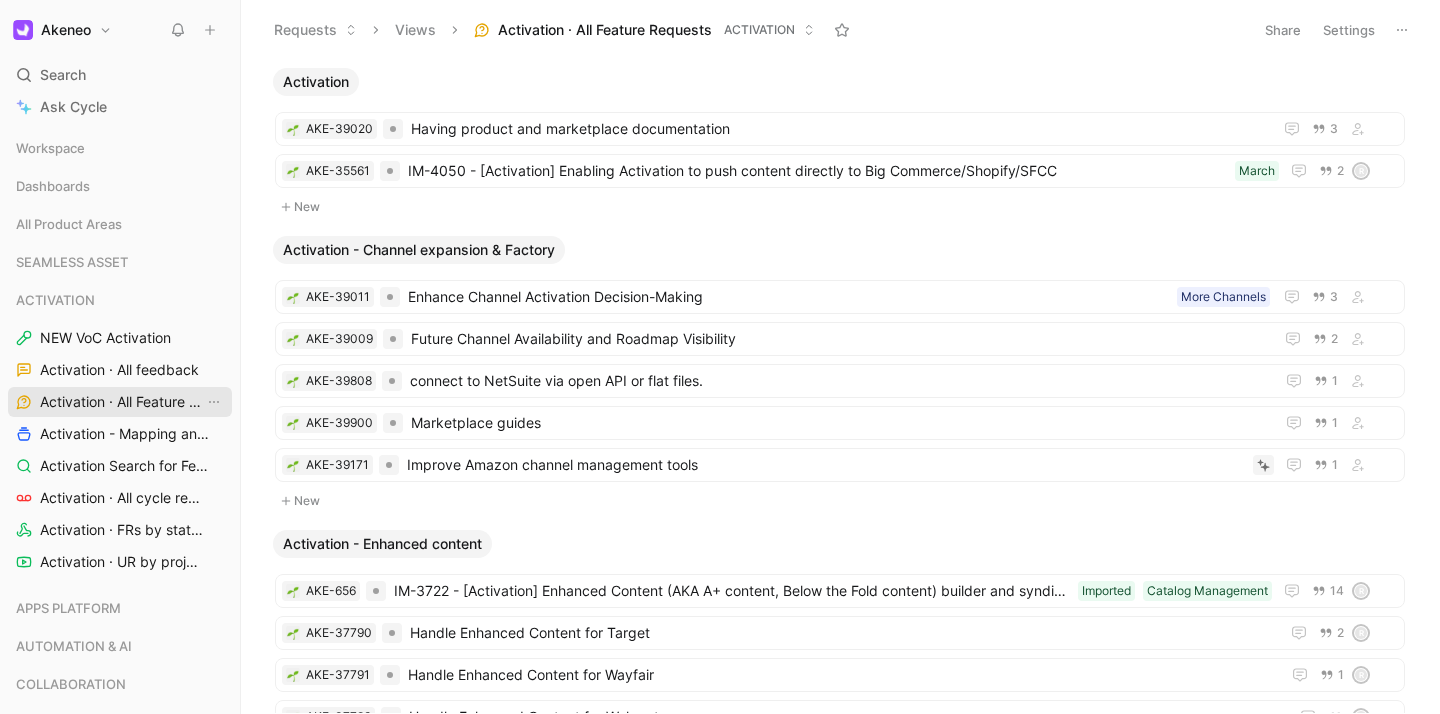 click on "Activation · All Feature Requests" at bounding box center [122, 402] 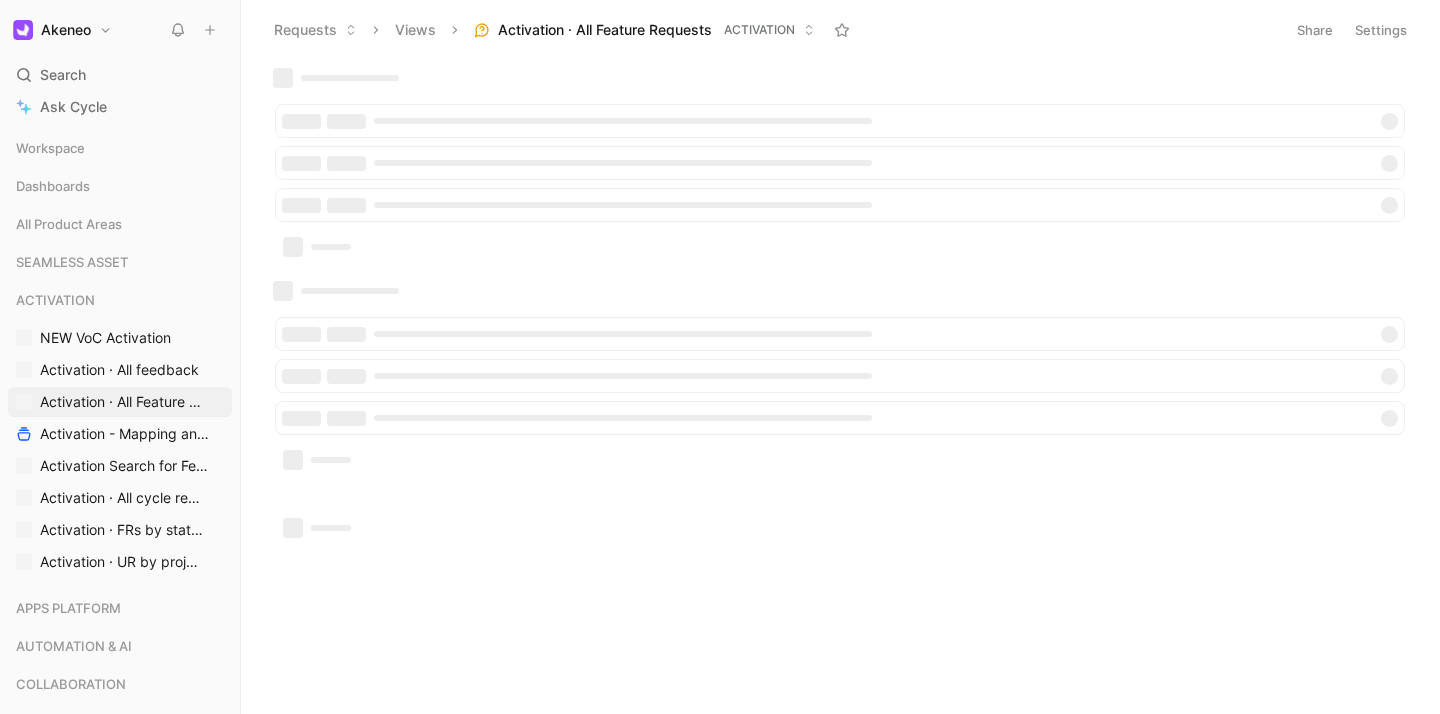 scroll, scrollTop: 0, scrollLeft: 0, axis: both 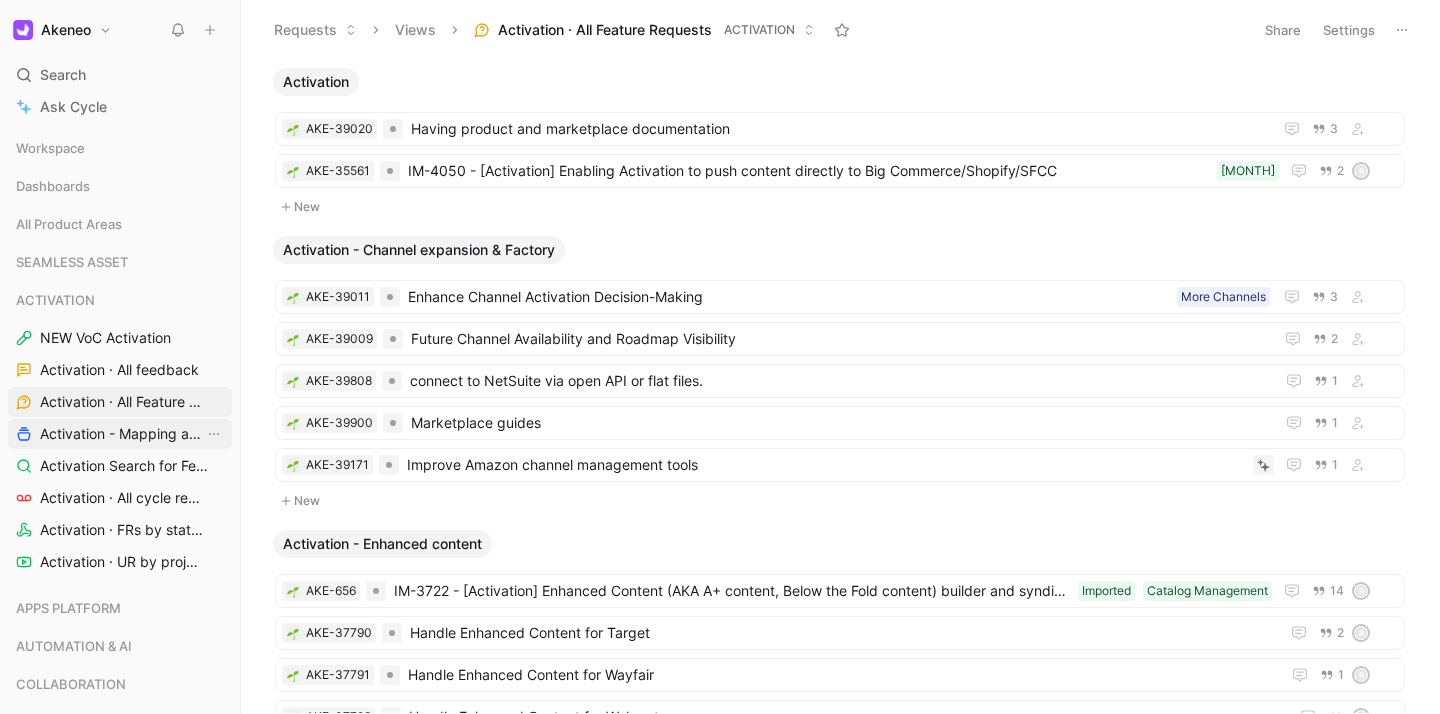 click on "Activation - Mapping and Transformation" at bounding box center (122, 434) 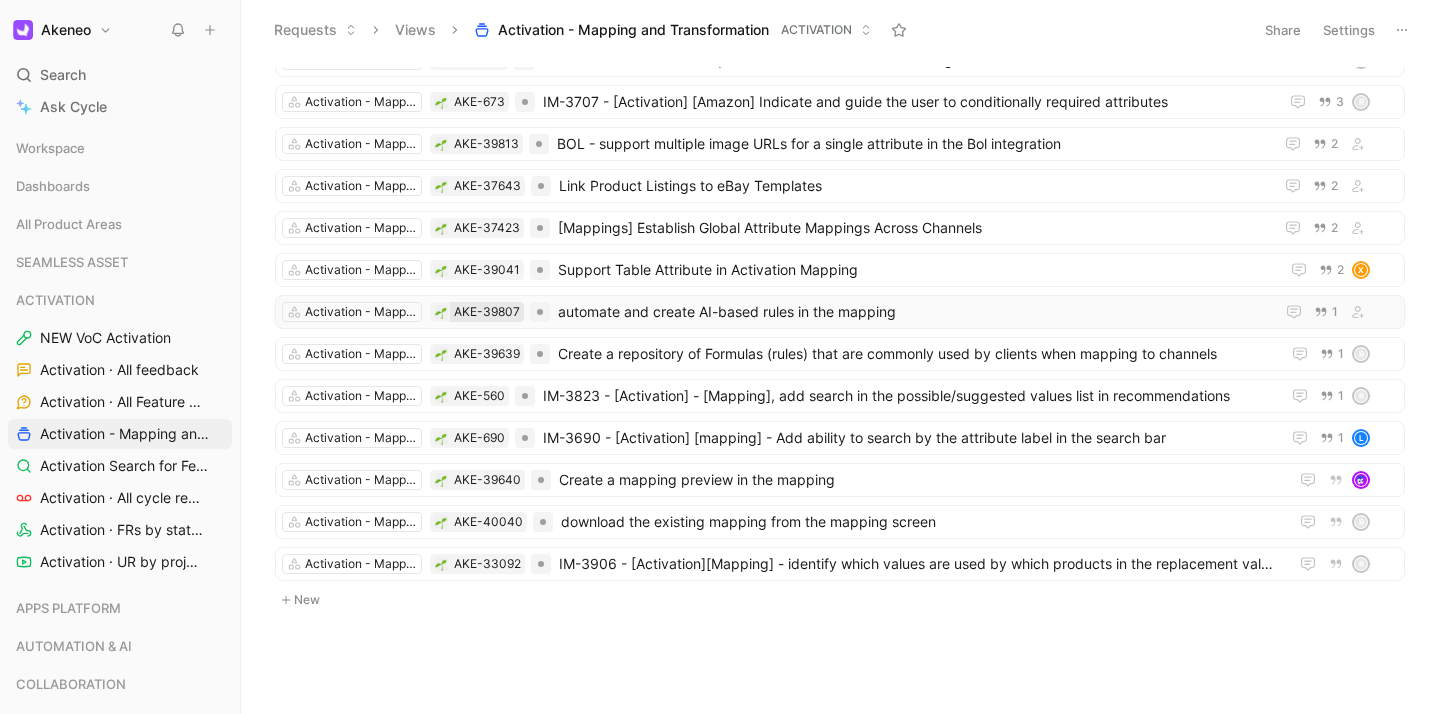 scroll, scrollTop: 0, scrollLeft: 0, axis: both 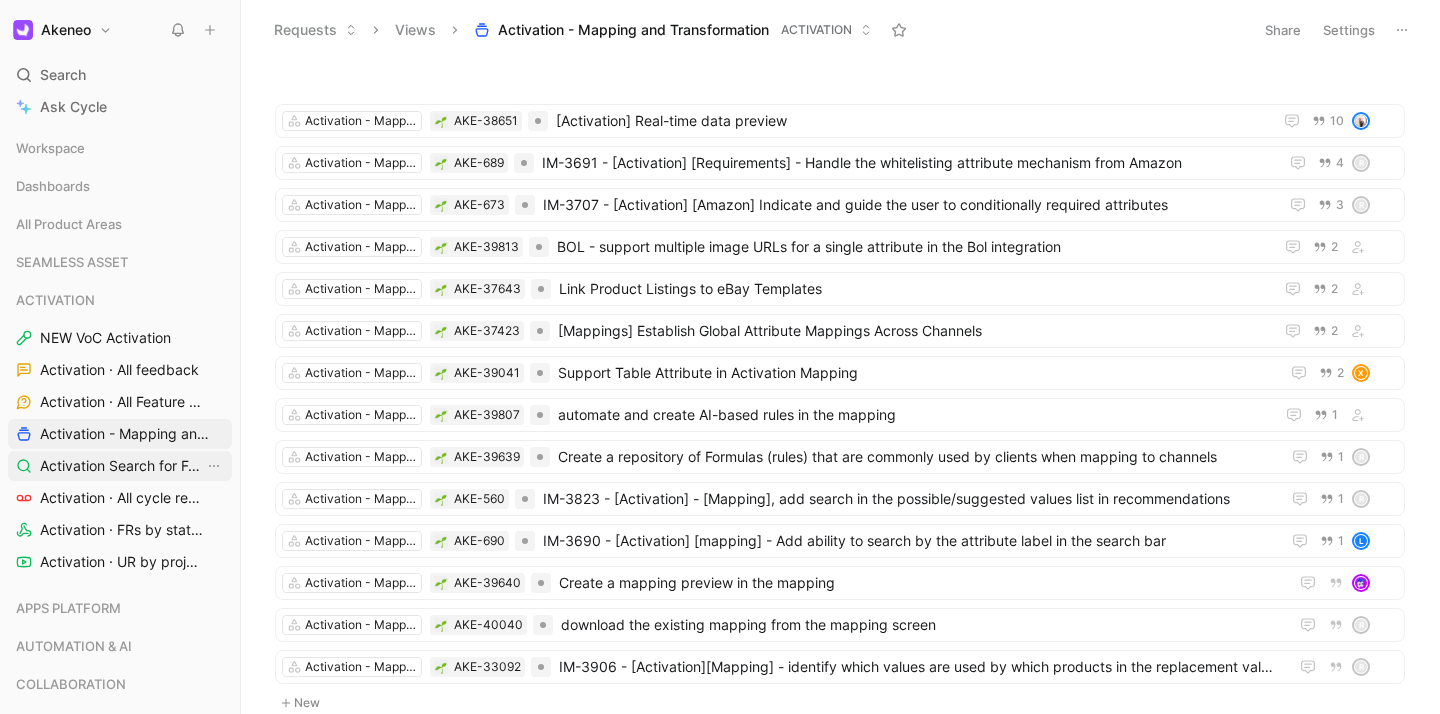 click on "Activation Search for Feature Requests" at bounding box center [122, 466] 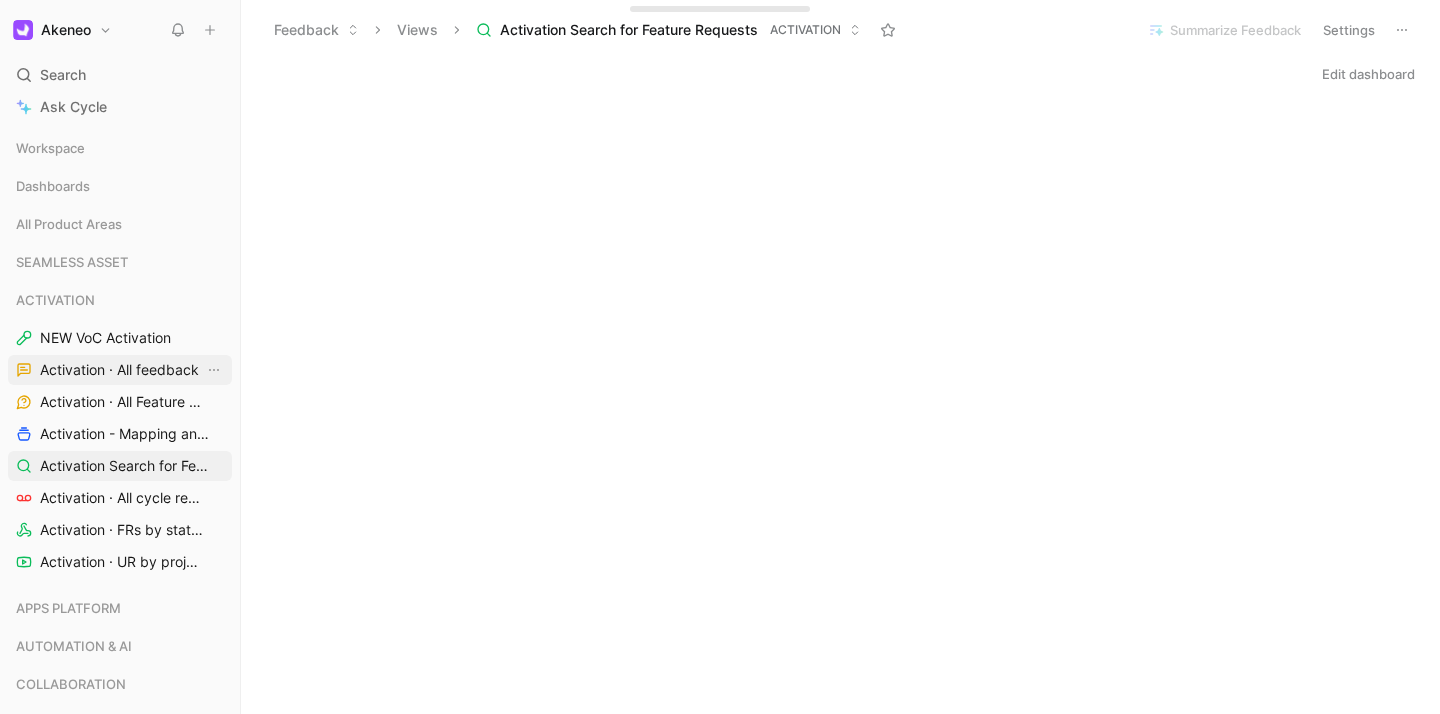 click on "Activation · All feedback" at bounding box center [119, 370] 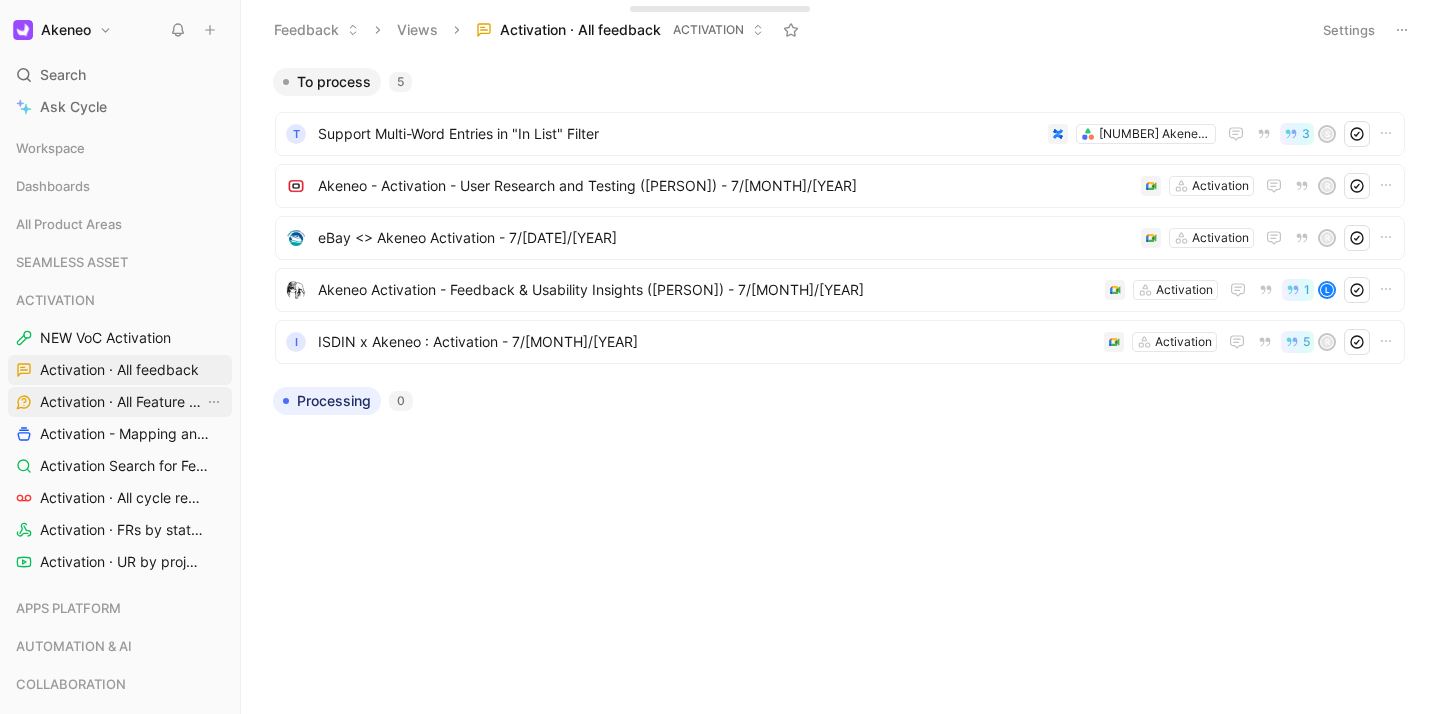 click on "Activation · All Feature Requests" at bounding box center [122, 402] 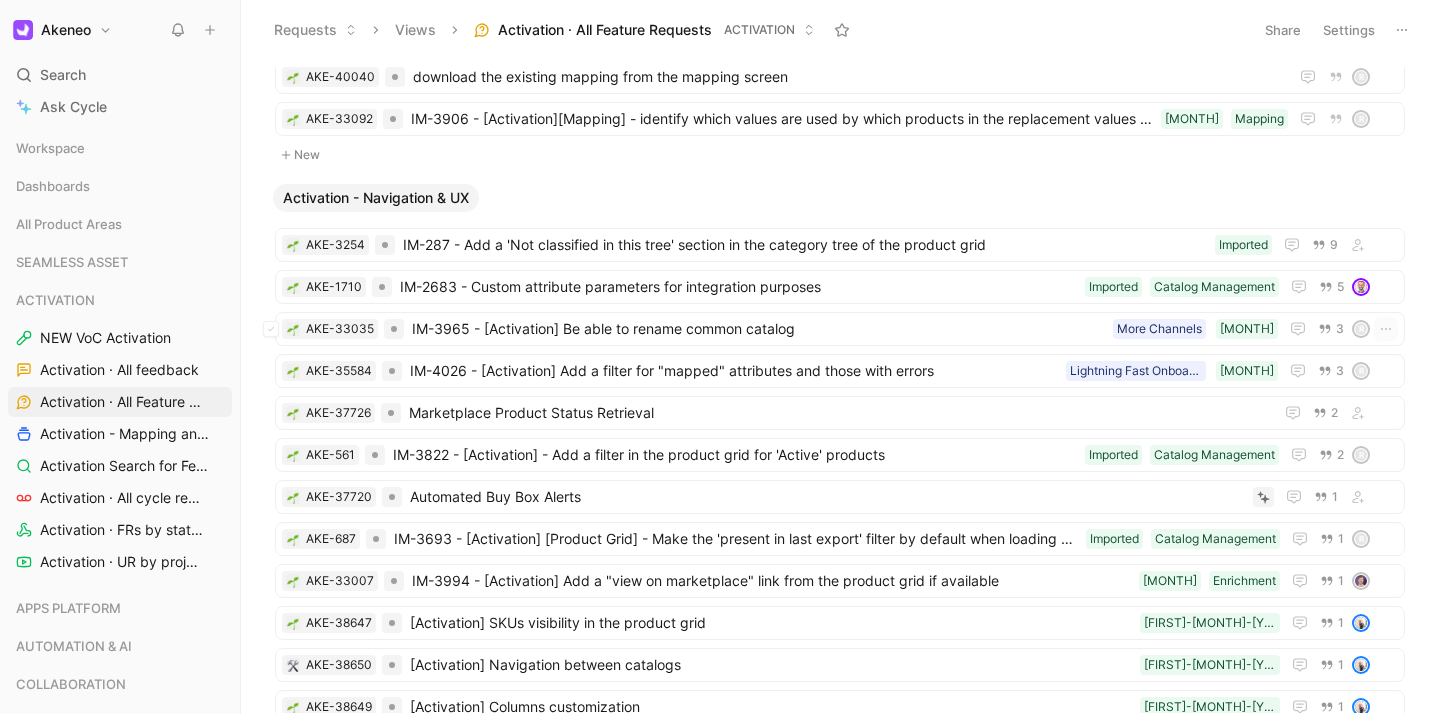 scroll, scrollTop: 1607, scrollLeft: 0, axis: vertical 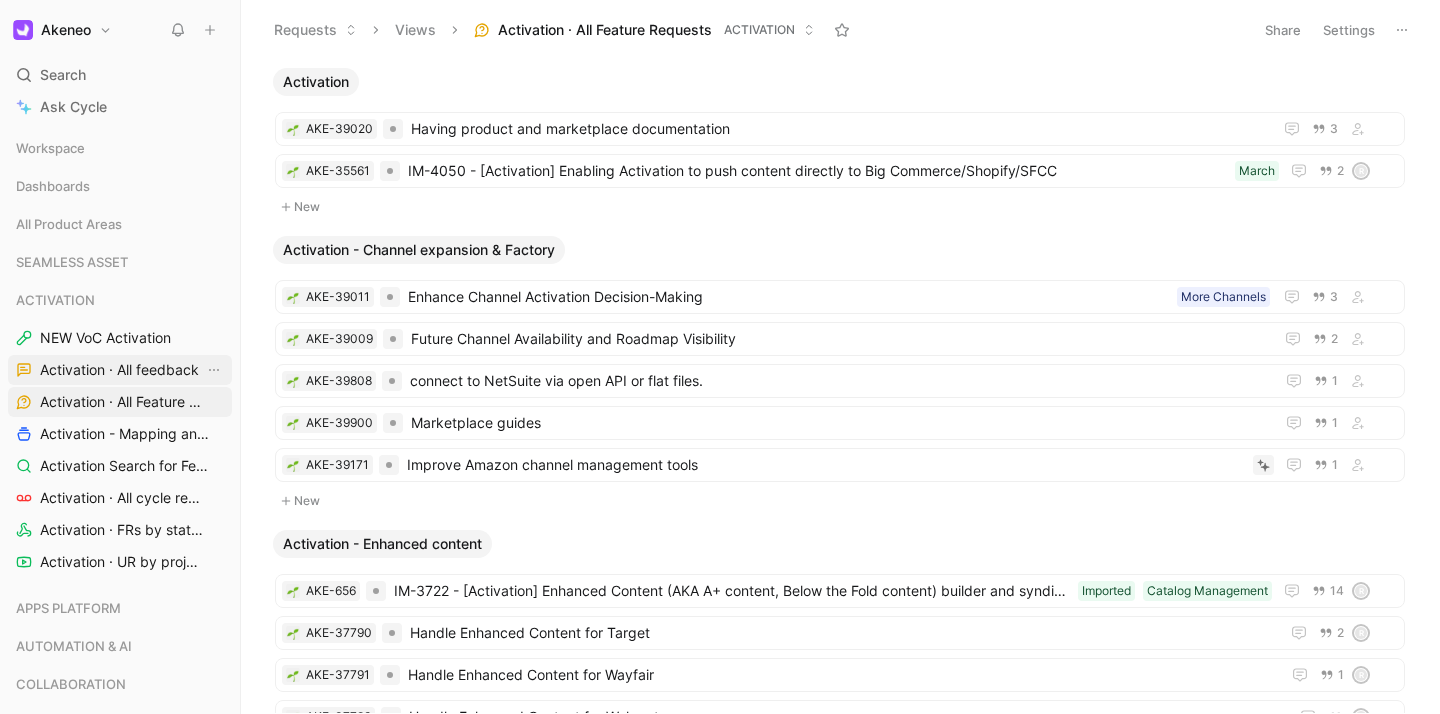 click on "Activation · All feedback" at bounding box center (119, 370) 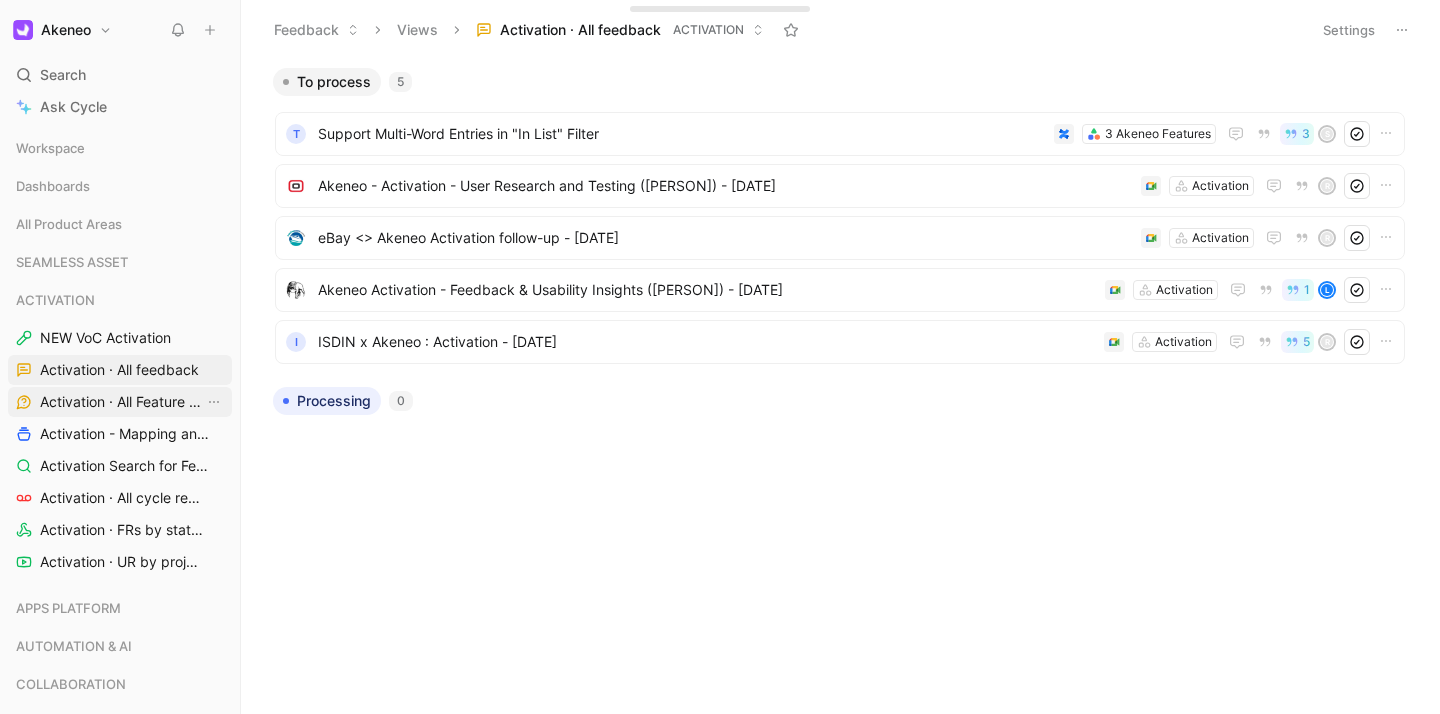 click on "Activation · All Feature Requests" at bounding box center [122, 402] 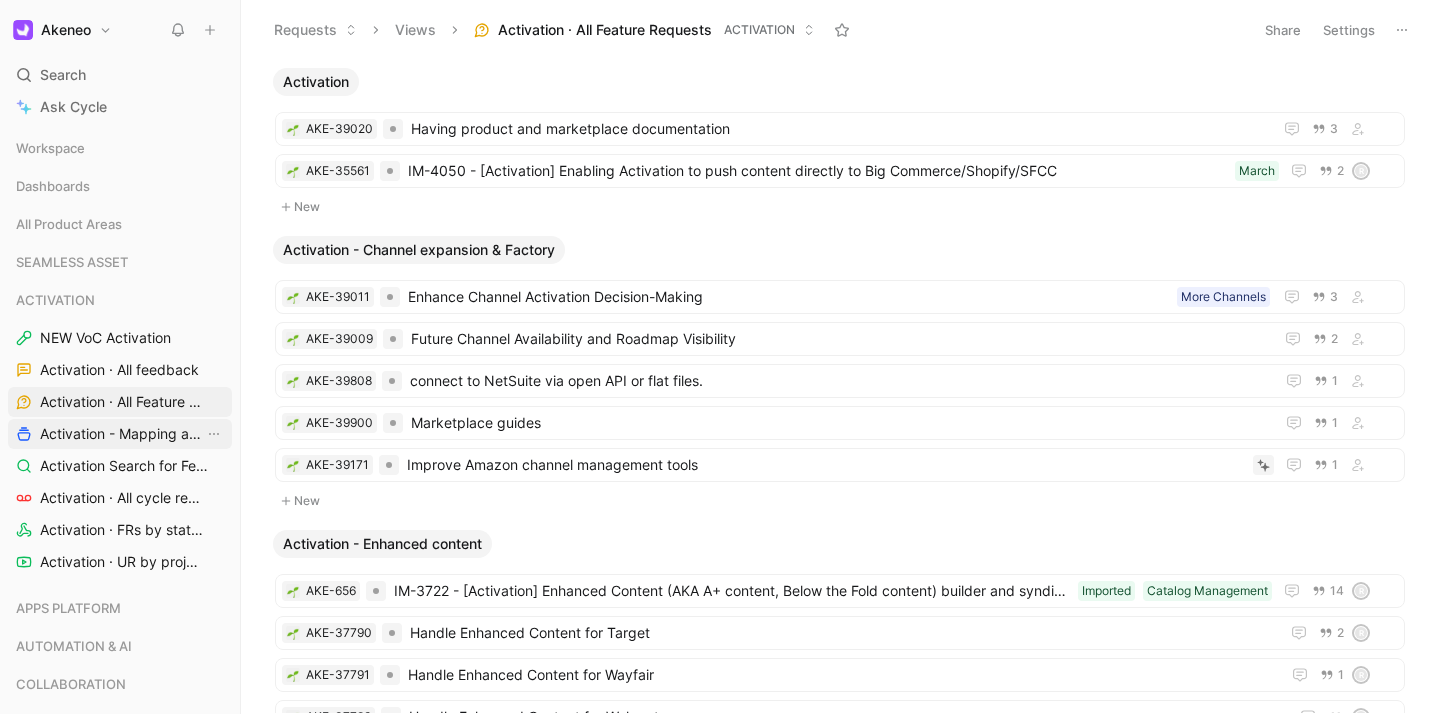 click on "Activation - Mapping and Transformation" at bounding box center [120, 434] 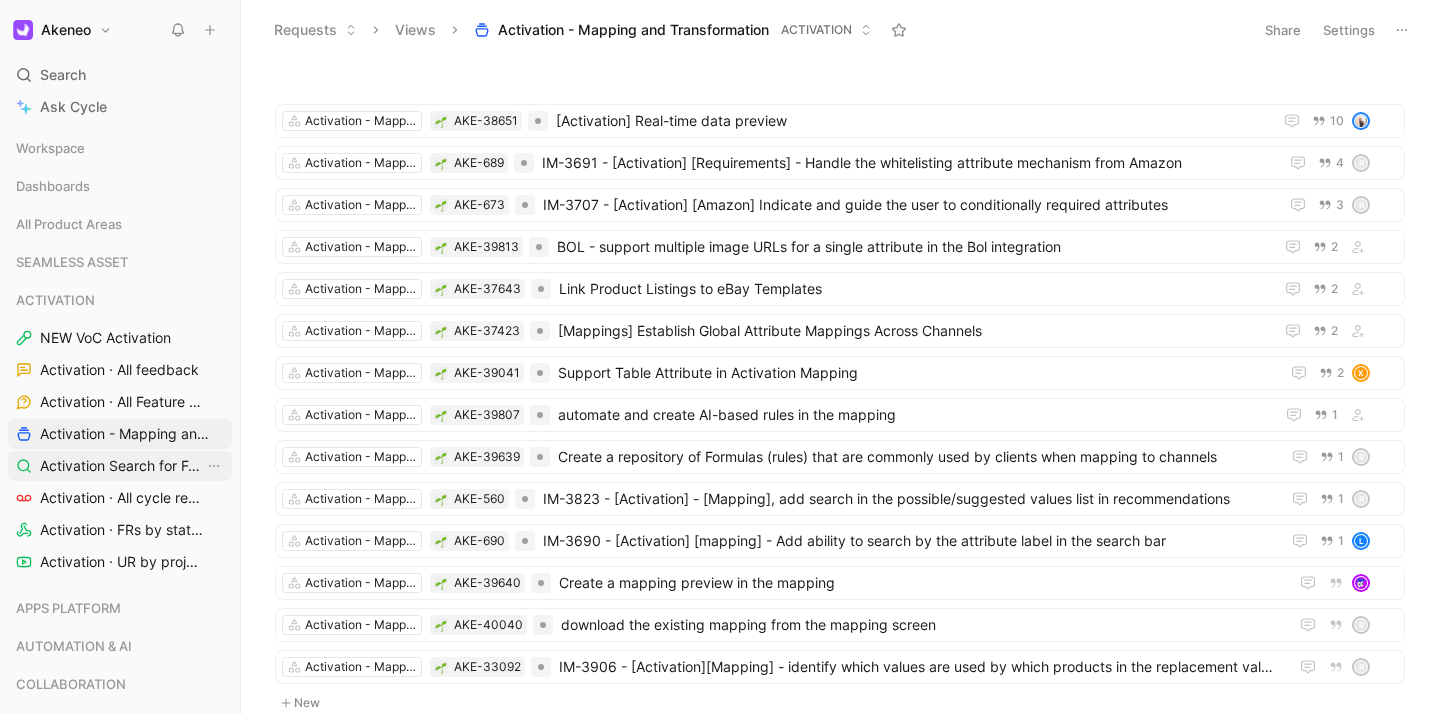 click on "Activation Search for Feature Requests" at bounding box center (122, 466) 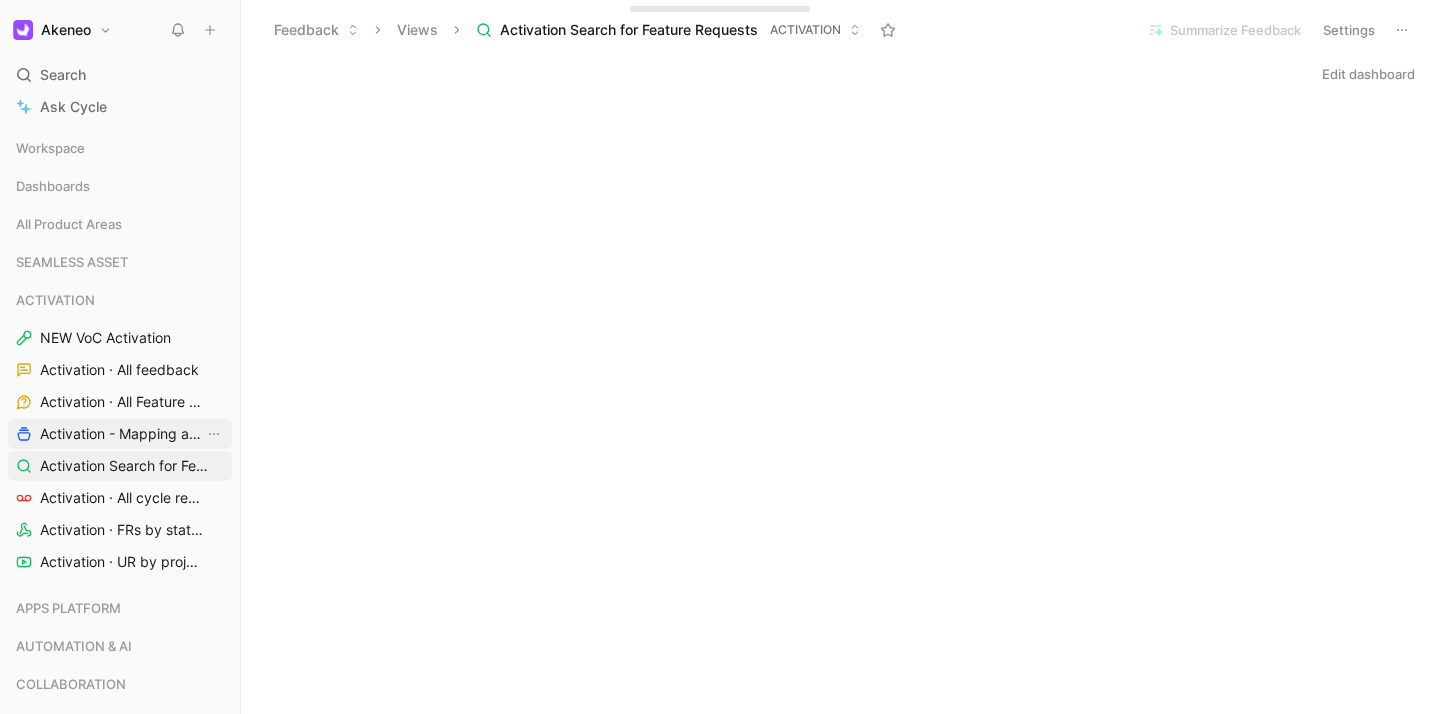 click on "Activation - Mapping and Transformation" at bounding box center [122, 434] 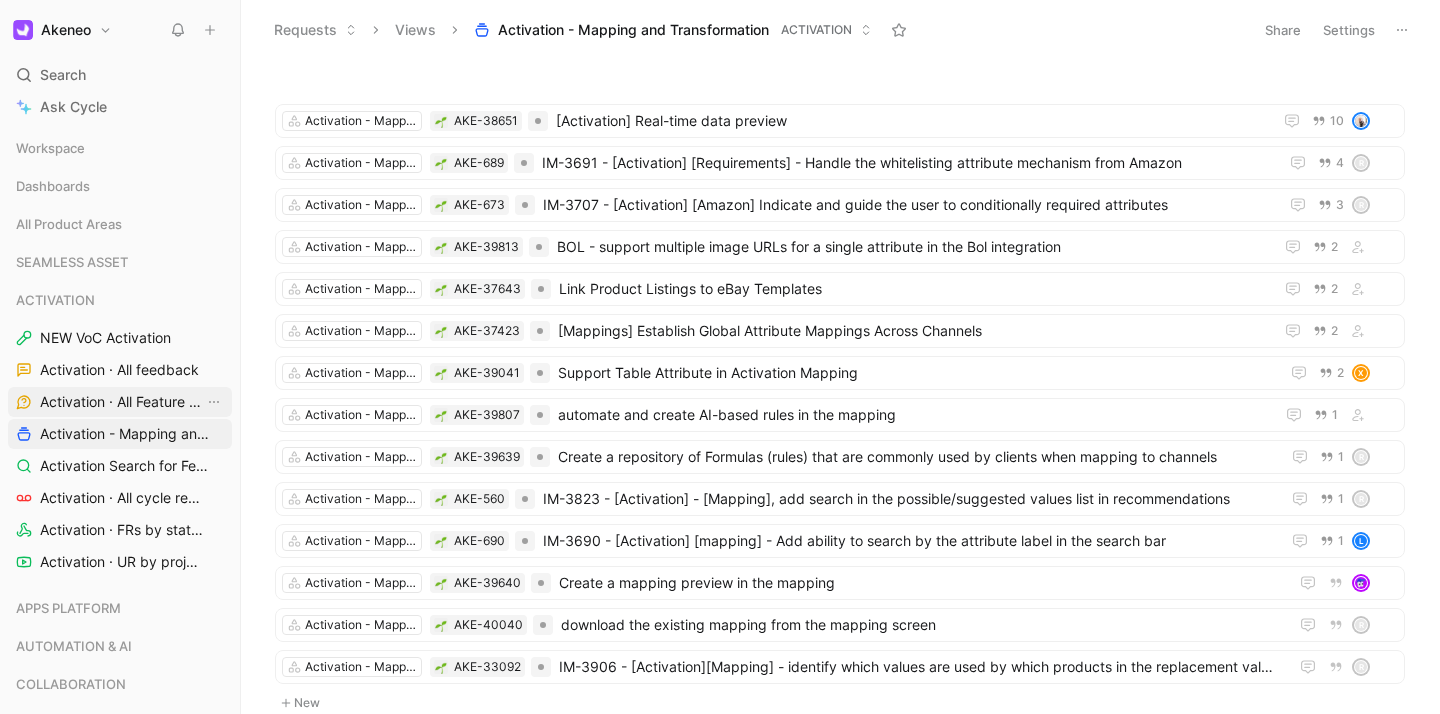 click on "Activation · All Feature Requests" at bounding box center (122, 402) 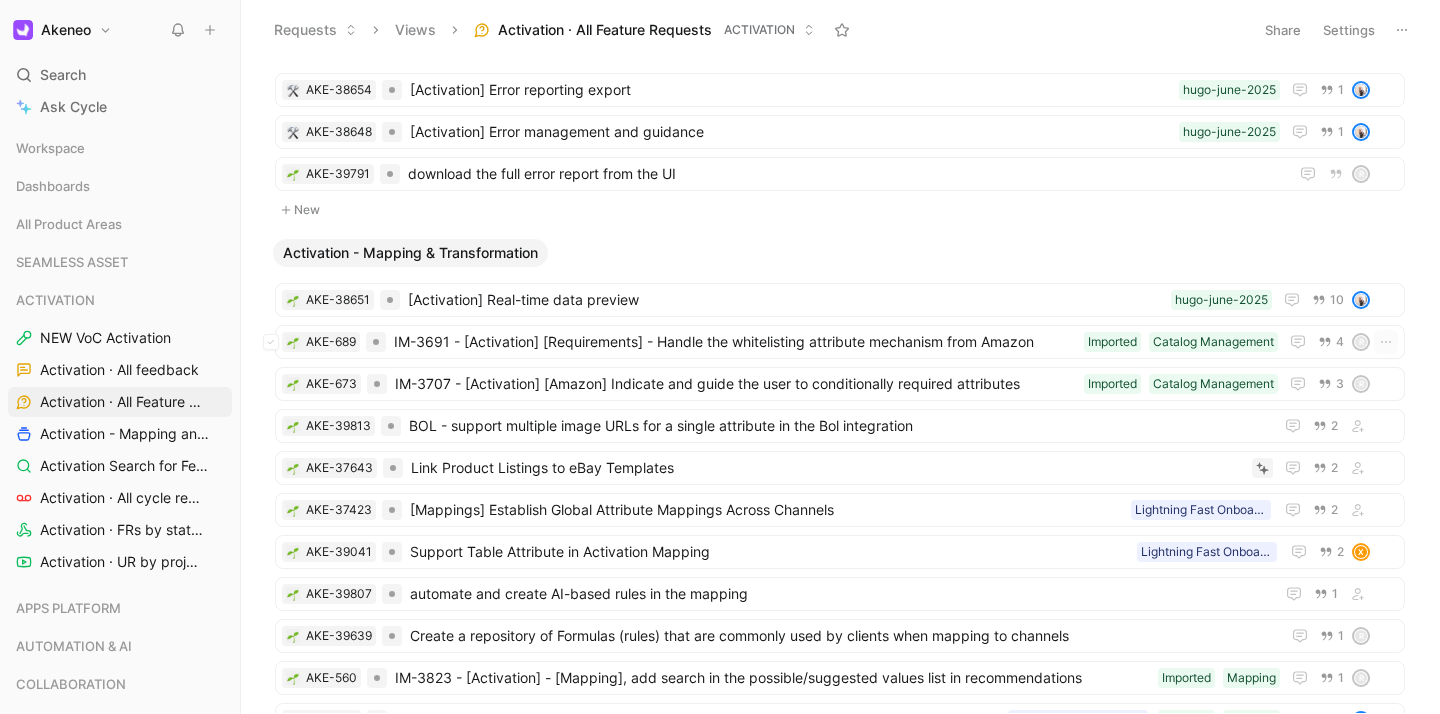 scroll, scrollTop: 0, scrollLeft: 0, axis: both 